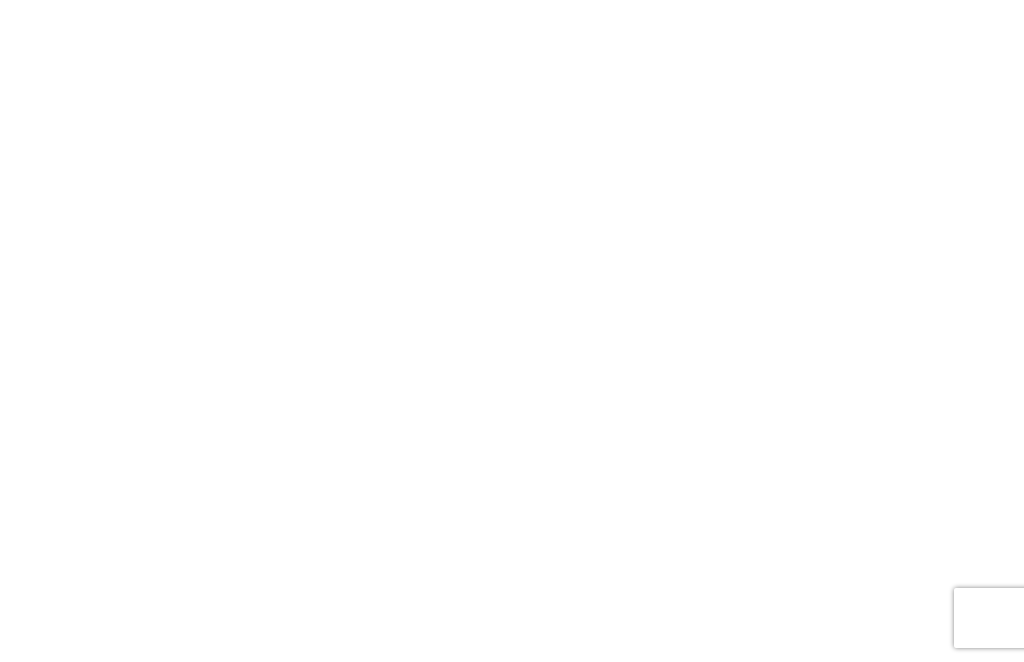 scroll, scrollTop: 0, scrollLeft: 0, axis: both 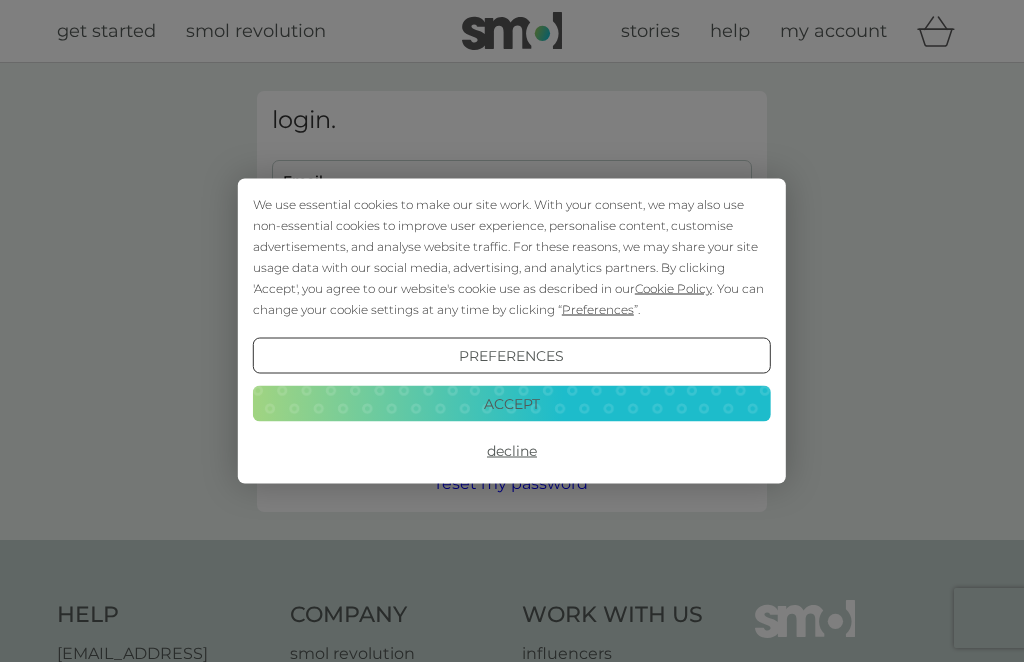 click on "Accept" at bounding box center (512, 403) 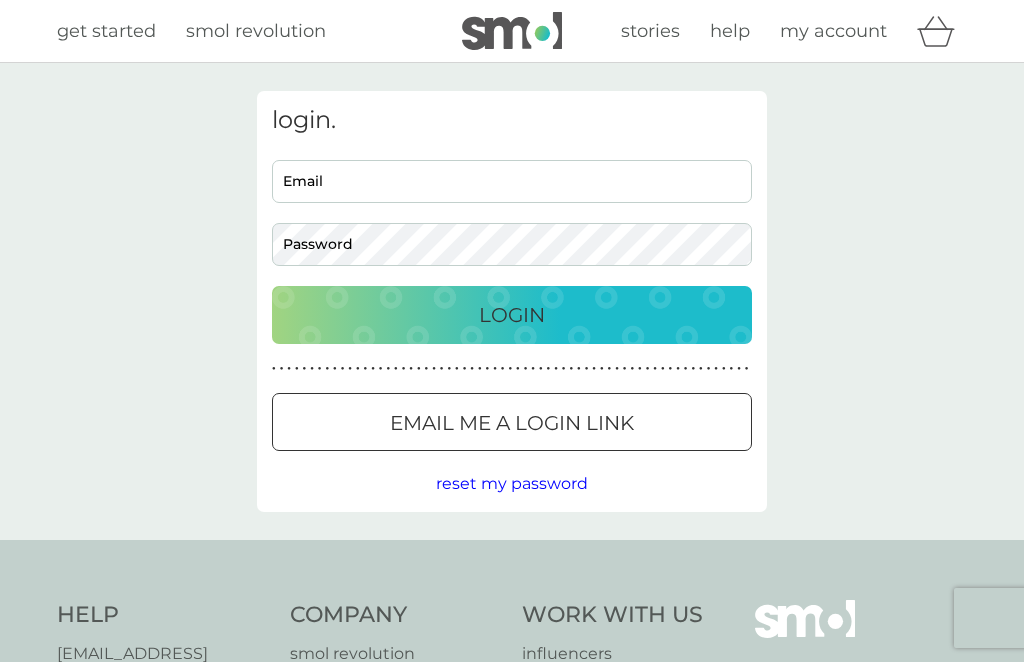 click on "Email" at bounding box center (512, 181) 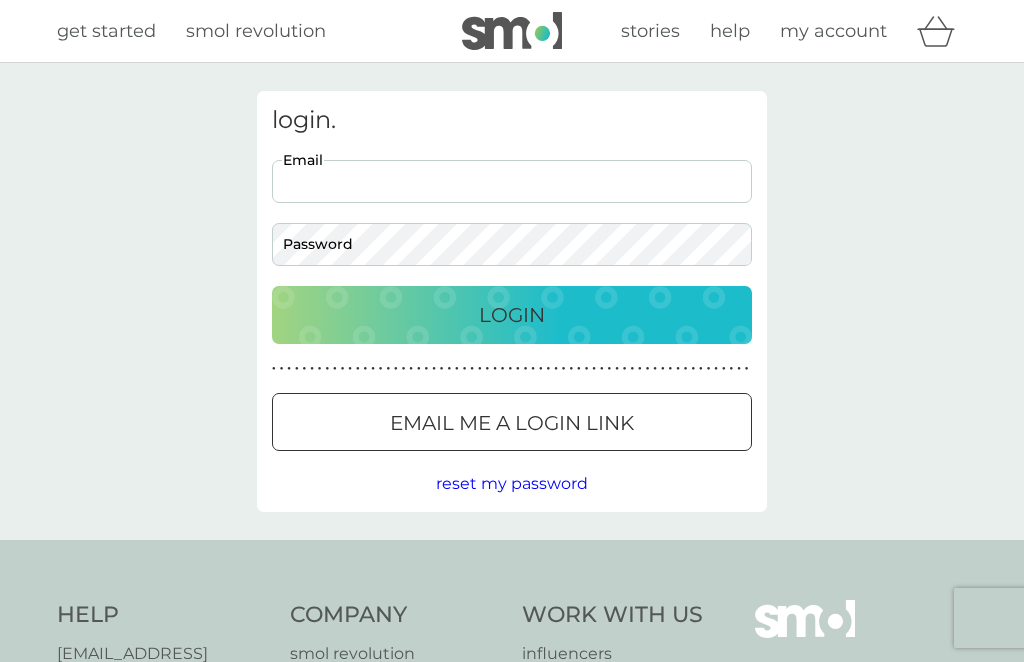 scroll, scrollTop: 0, scrollLeft: 0, axis: both 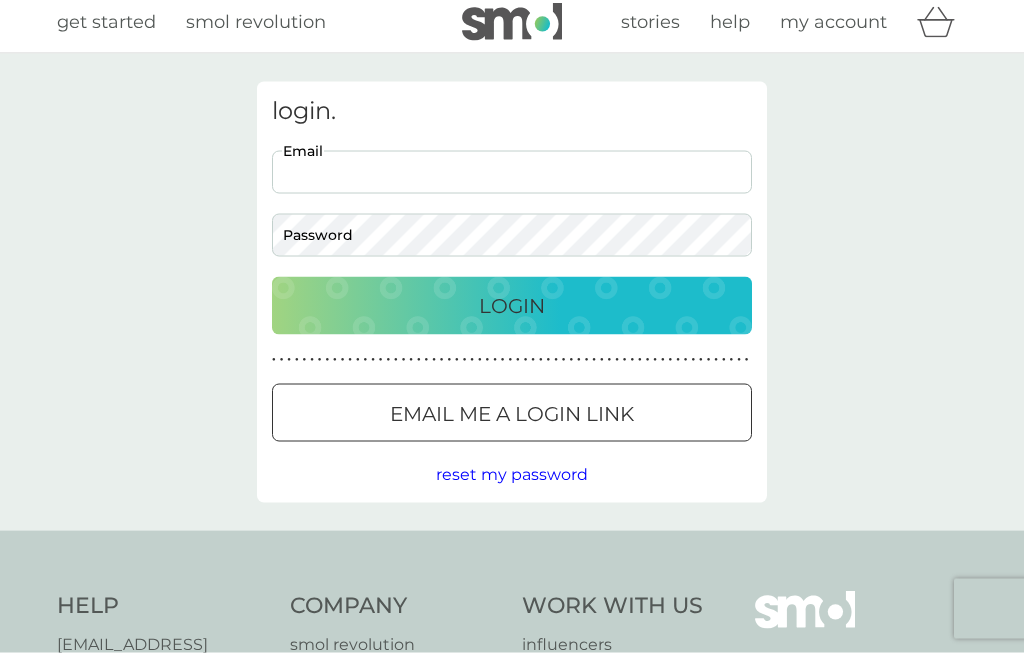 type on "nettie@may-web.co.uk" 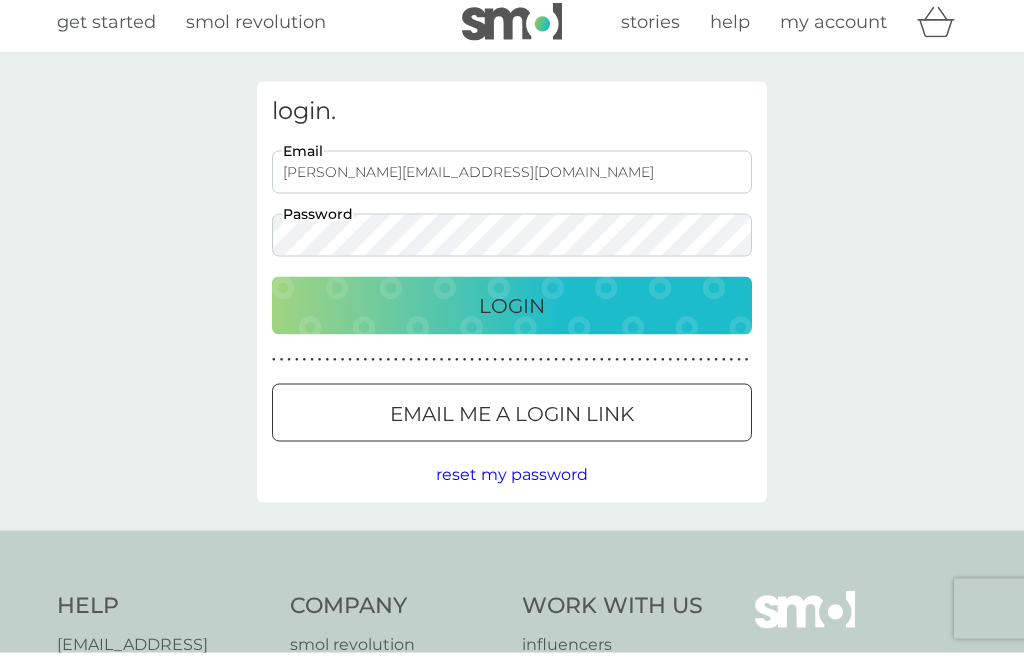 click on "Login" at bounding box center [512, 315] 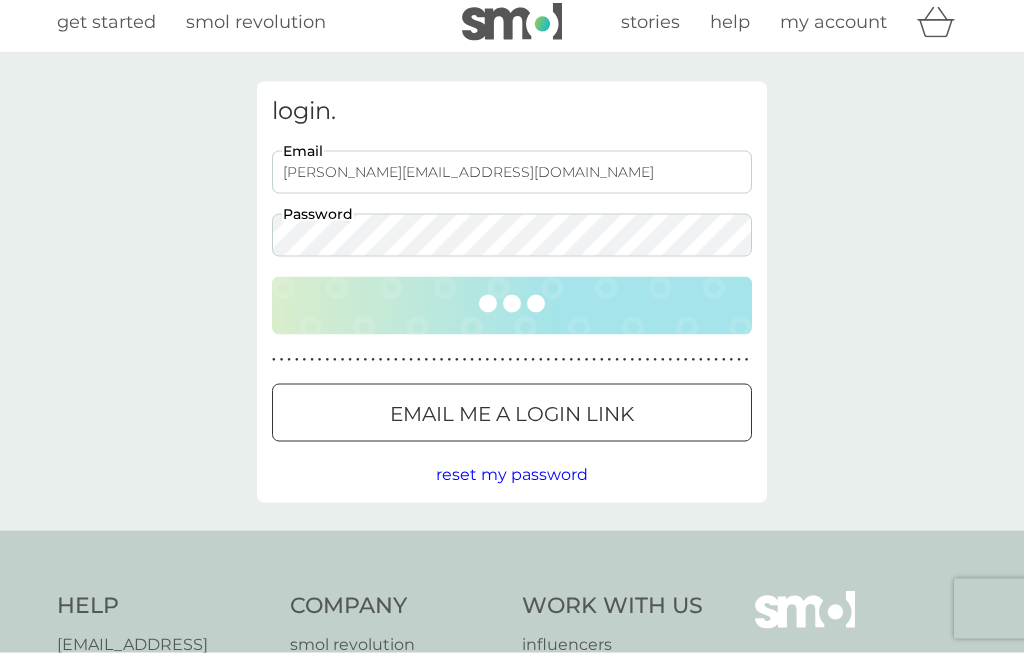 scroll, scrollTop: 10, scrollLeft: 0, axis: vertical 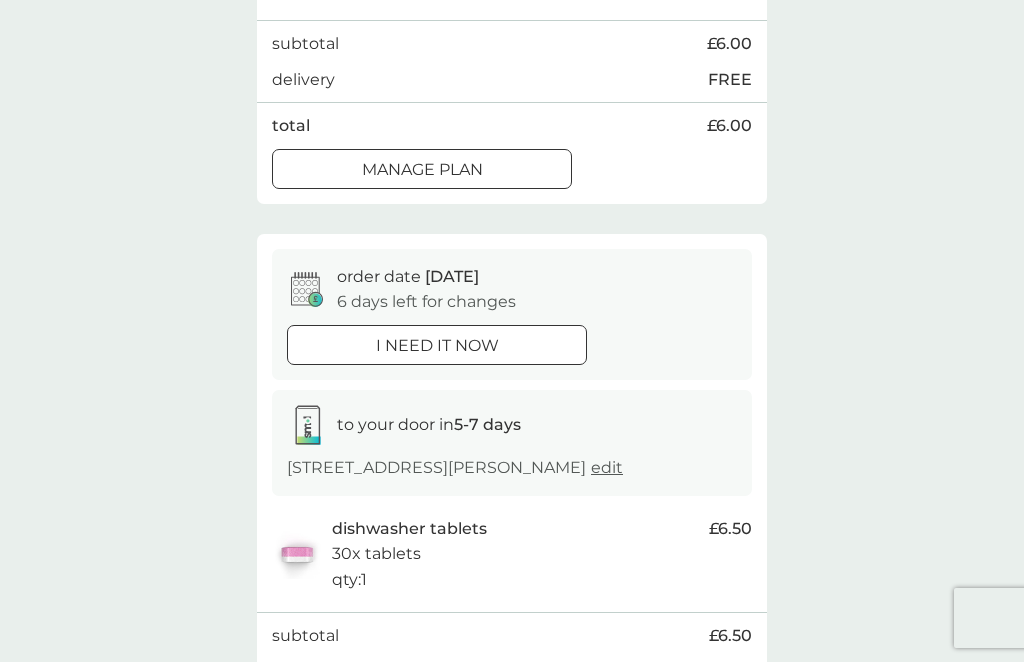 click on "i need it now" at bounding box center [437, 346] 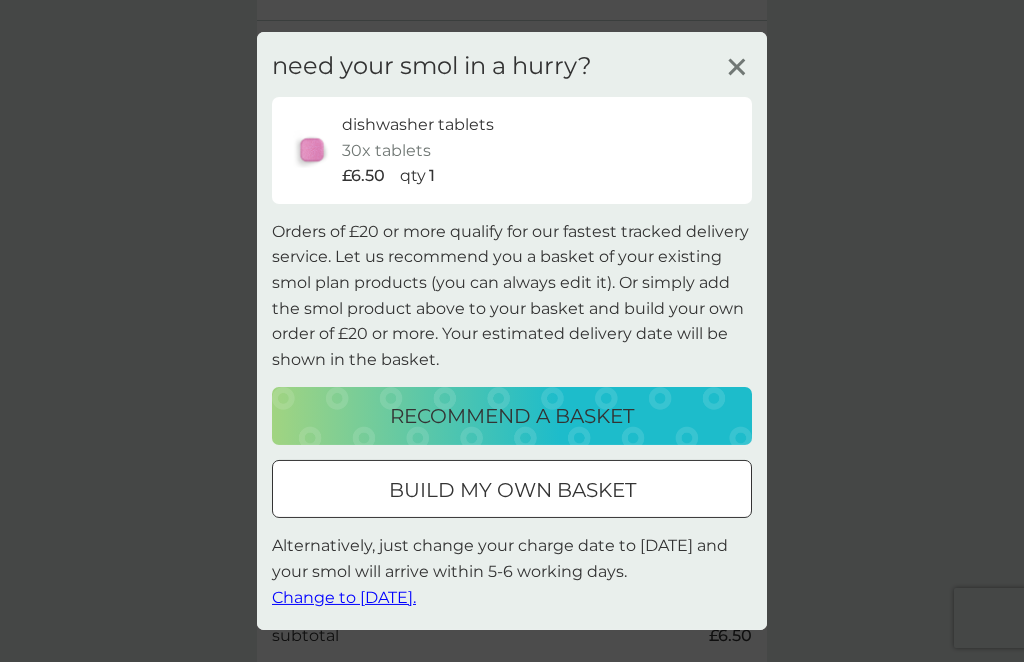 click on "Change to [DATE]." at bounding box center [344, 596] 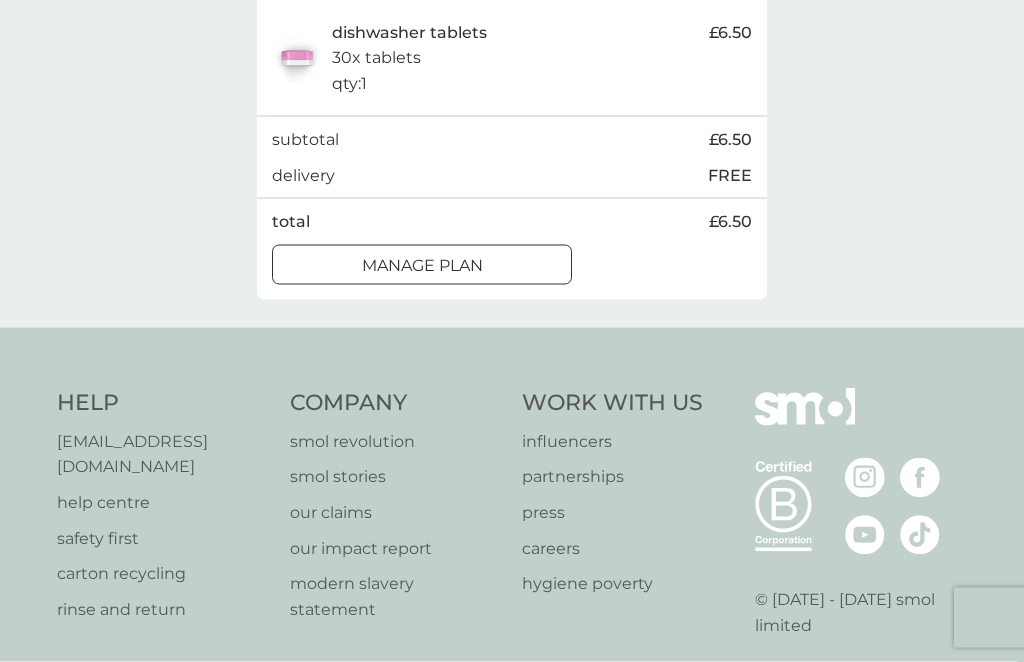 scroll, scrollTop: 1076, scrollLeft: 0, axis: vertical 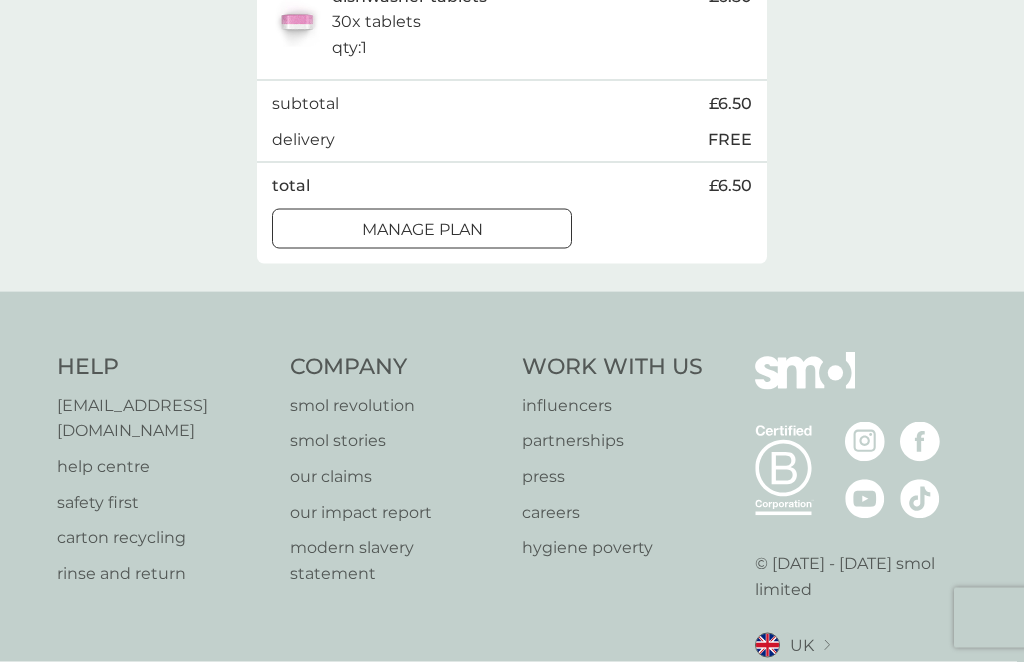 click on "Manage plan" at bounding box center [422, 230] 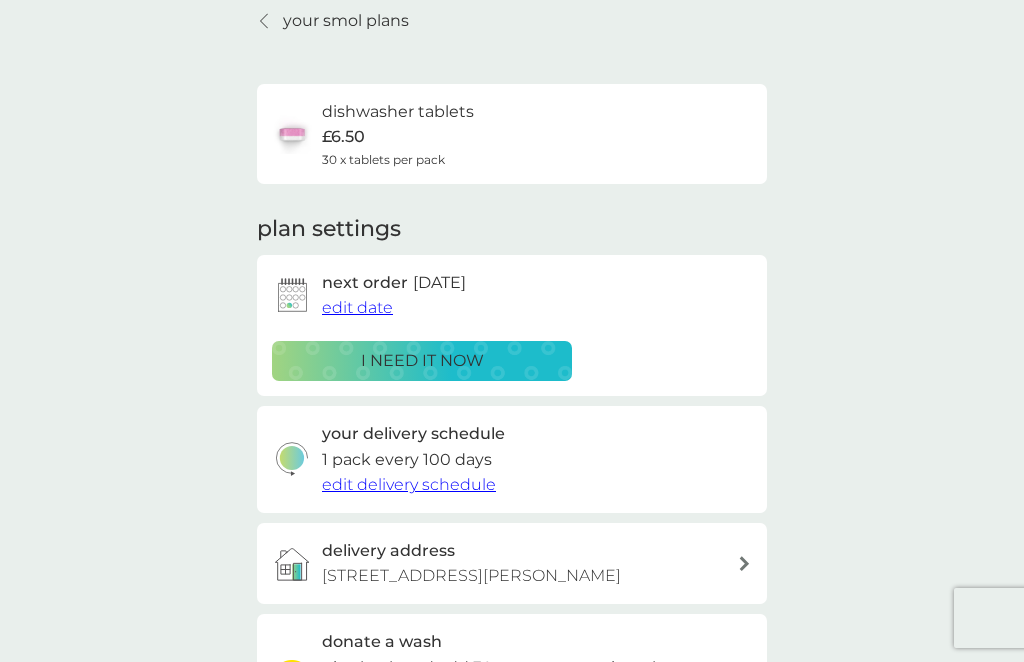 scroll, scrollTop: 82, scrollLeft: 0, axis: vertical 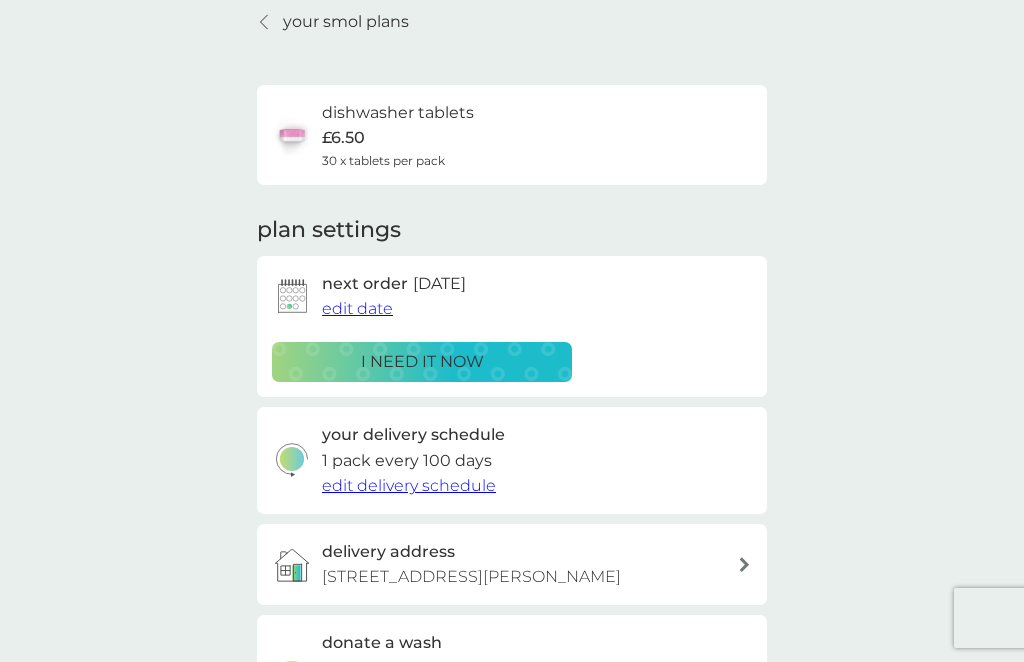 click on "edit delivery schedule" at bounding box center [409, 485] 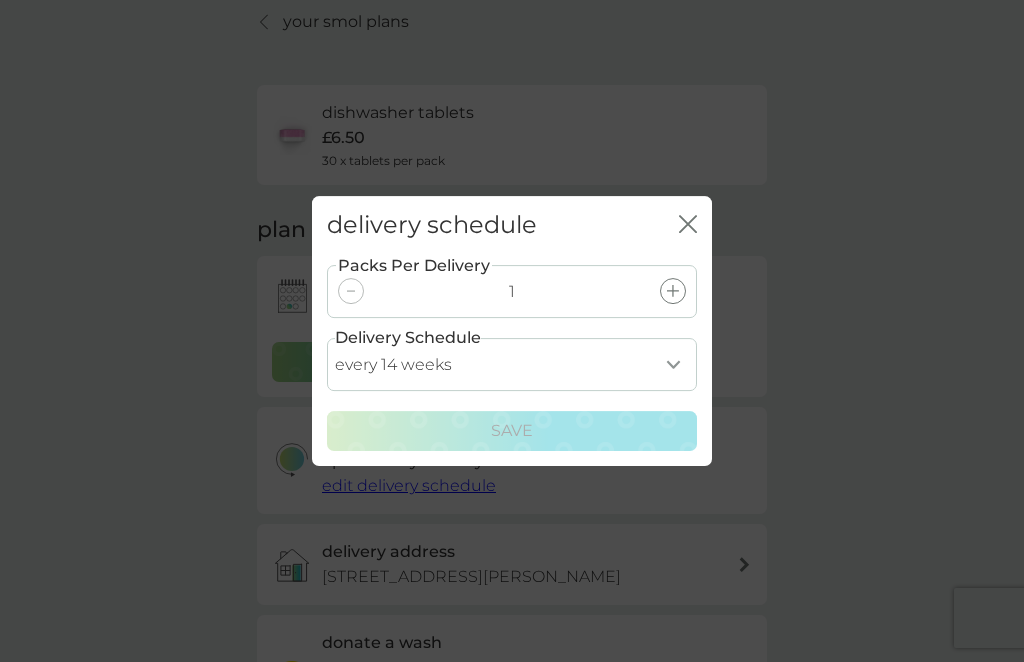 click on "every 1 week every 2 weeks every 3 weeks every 4 weeks every 5 weeks every 6 weeks every 7 weeks every 8 weeks every 9 weeks every 10 weeks every 11 weeks every 12 weeks every 13 weeks every 14 weeks every 15 weeks every 16 weeks every 17 weeks" at bounding box center (512, 364) 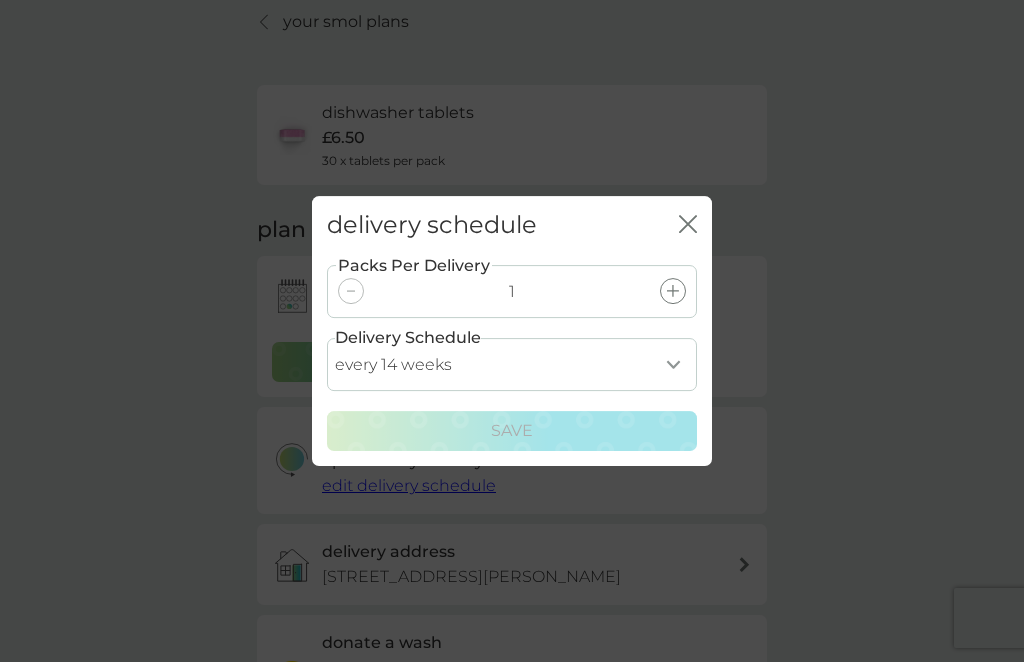select on "70" 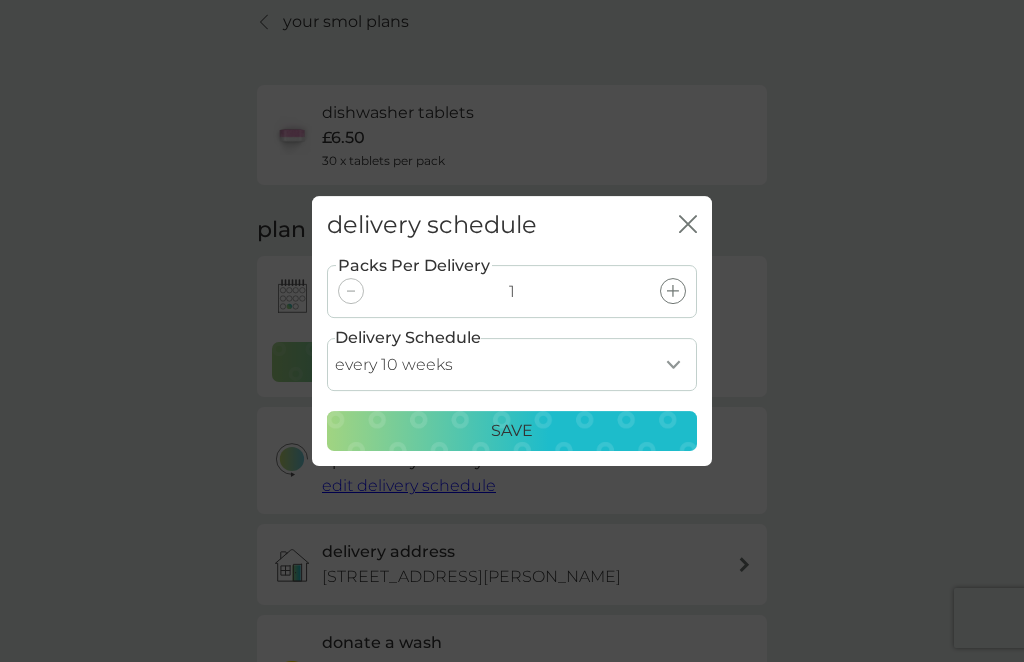 click on "Save" at bounding box center (512, 431) 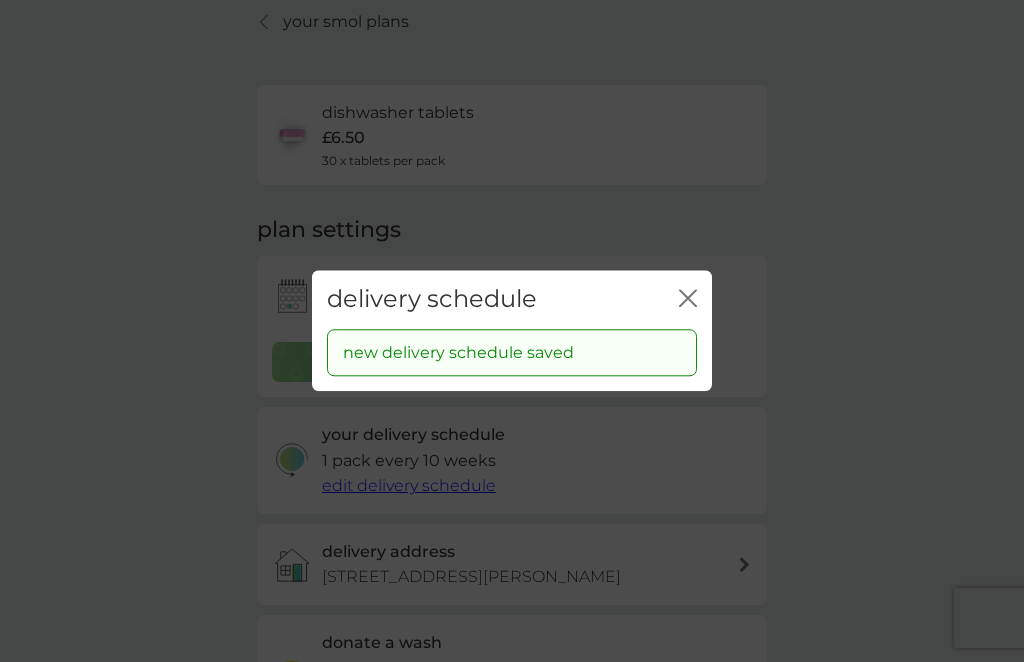 click 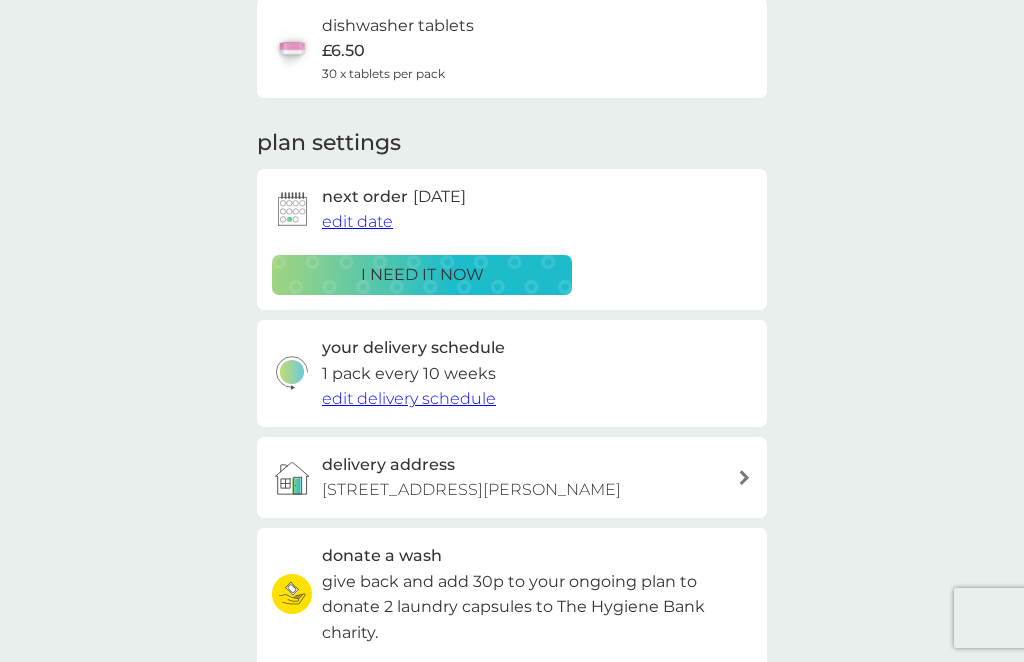 scroll, scrollTop: 0, scrollLeft: 0, axis: both 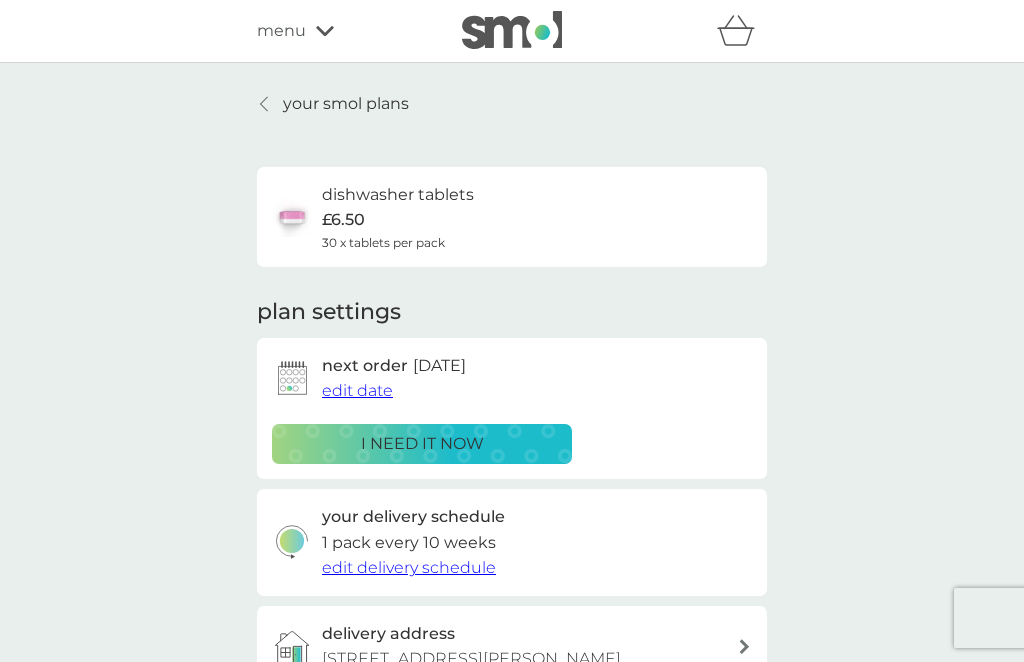 click on "menu" at bounding box center [281, 31] 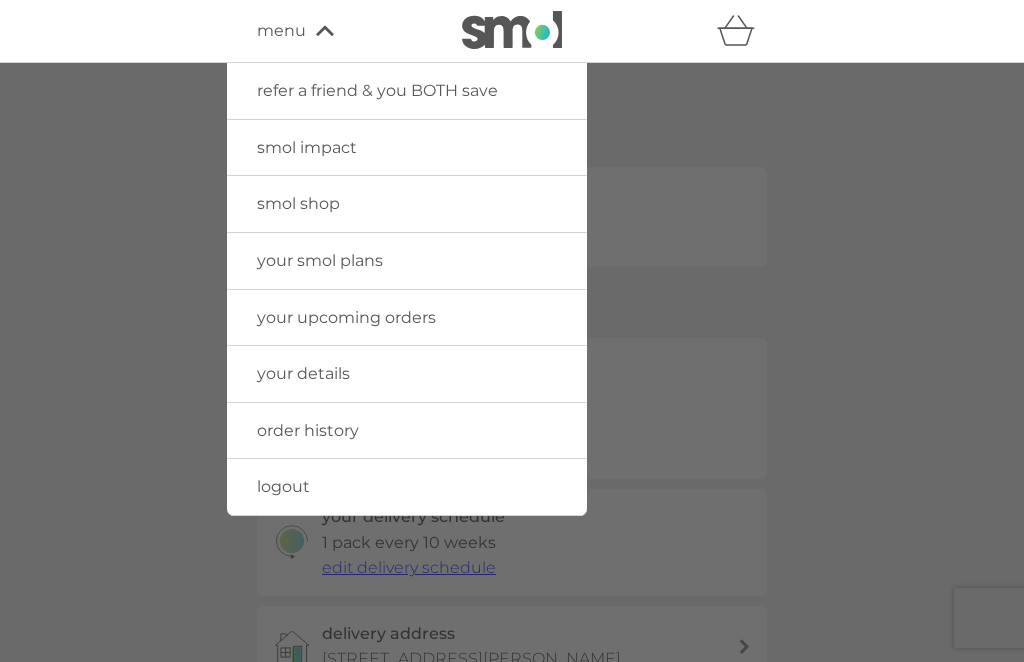 click on "logout" at bounding box center (283, 486) 